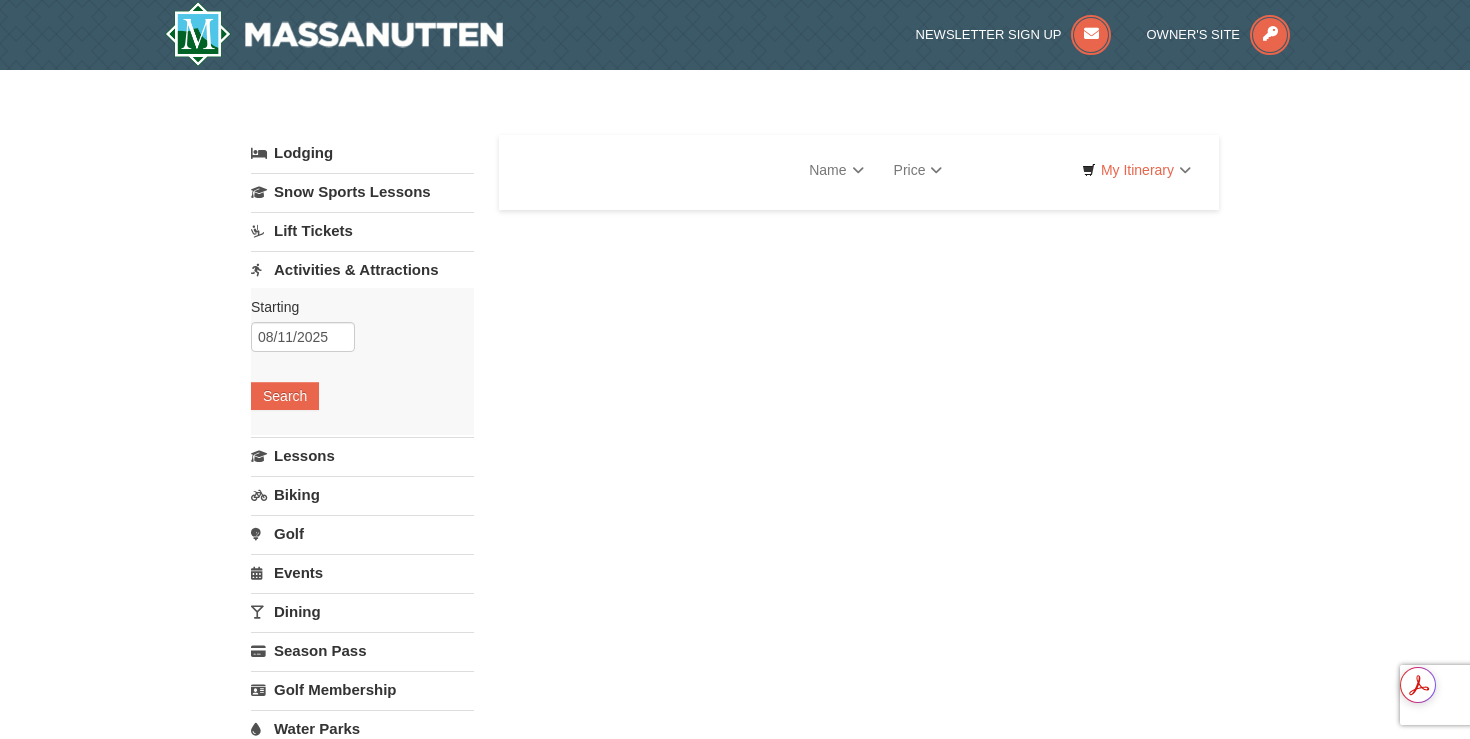 scroll, scrollTop: 0, scrollLeft: 0, axis: both 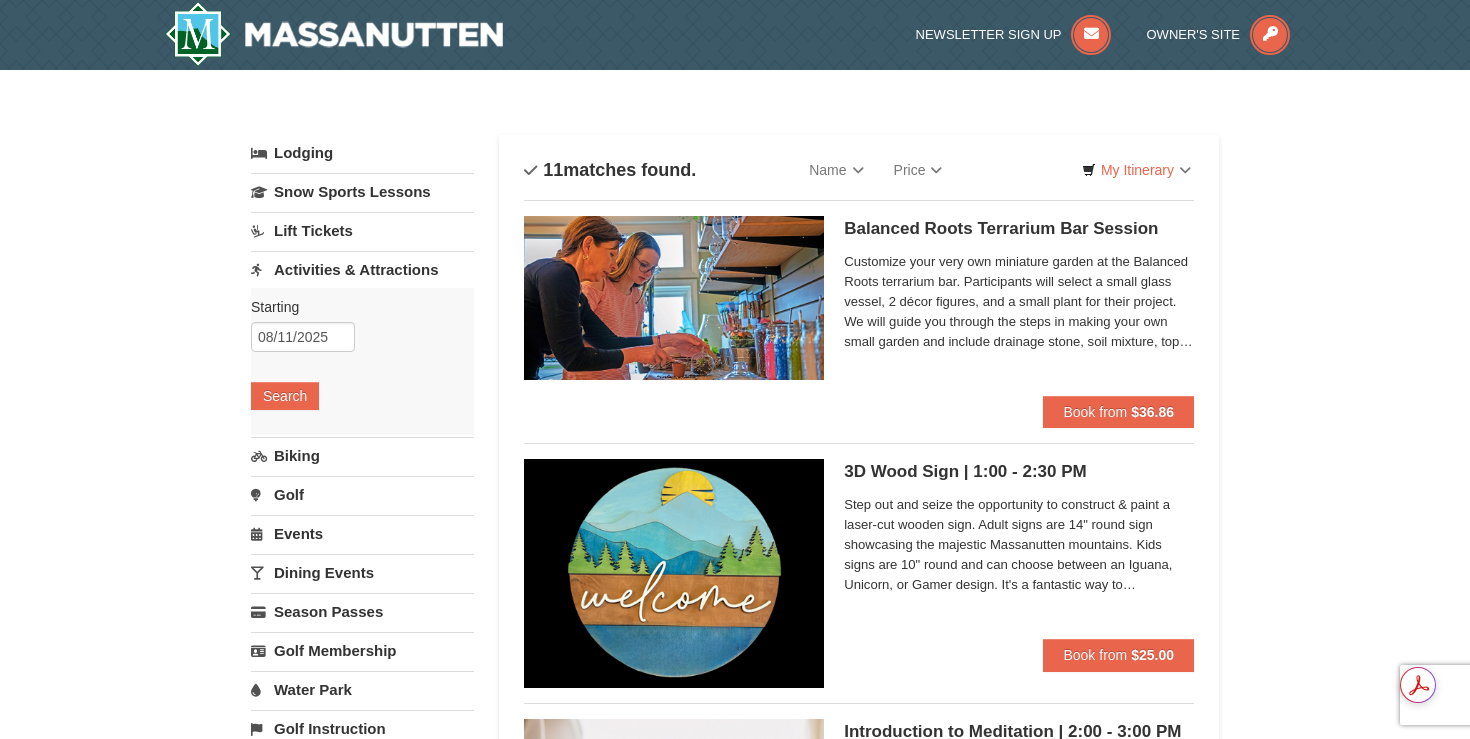 click at bounding box center (674, 298) 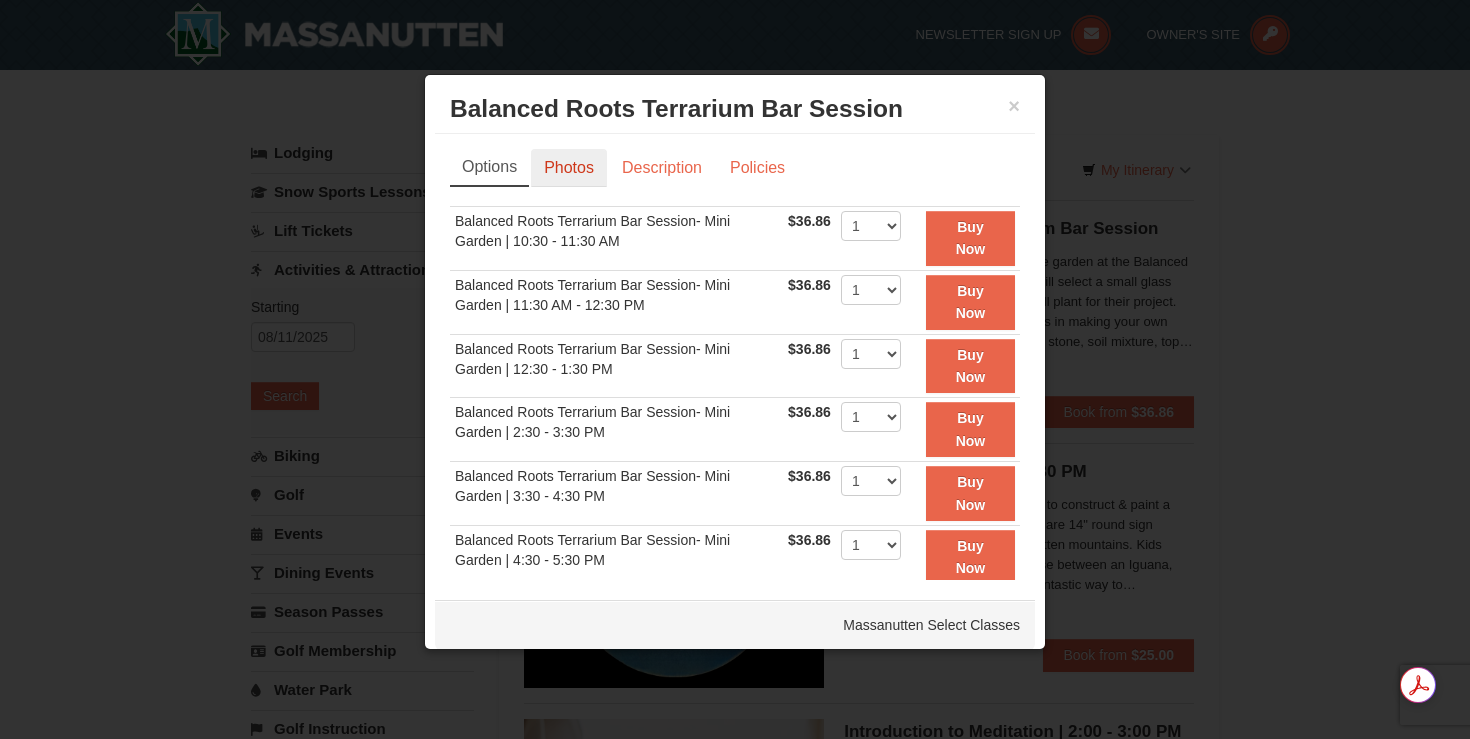 click on "Photos" at bounding box center [569, 168] 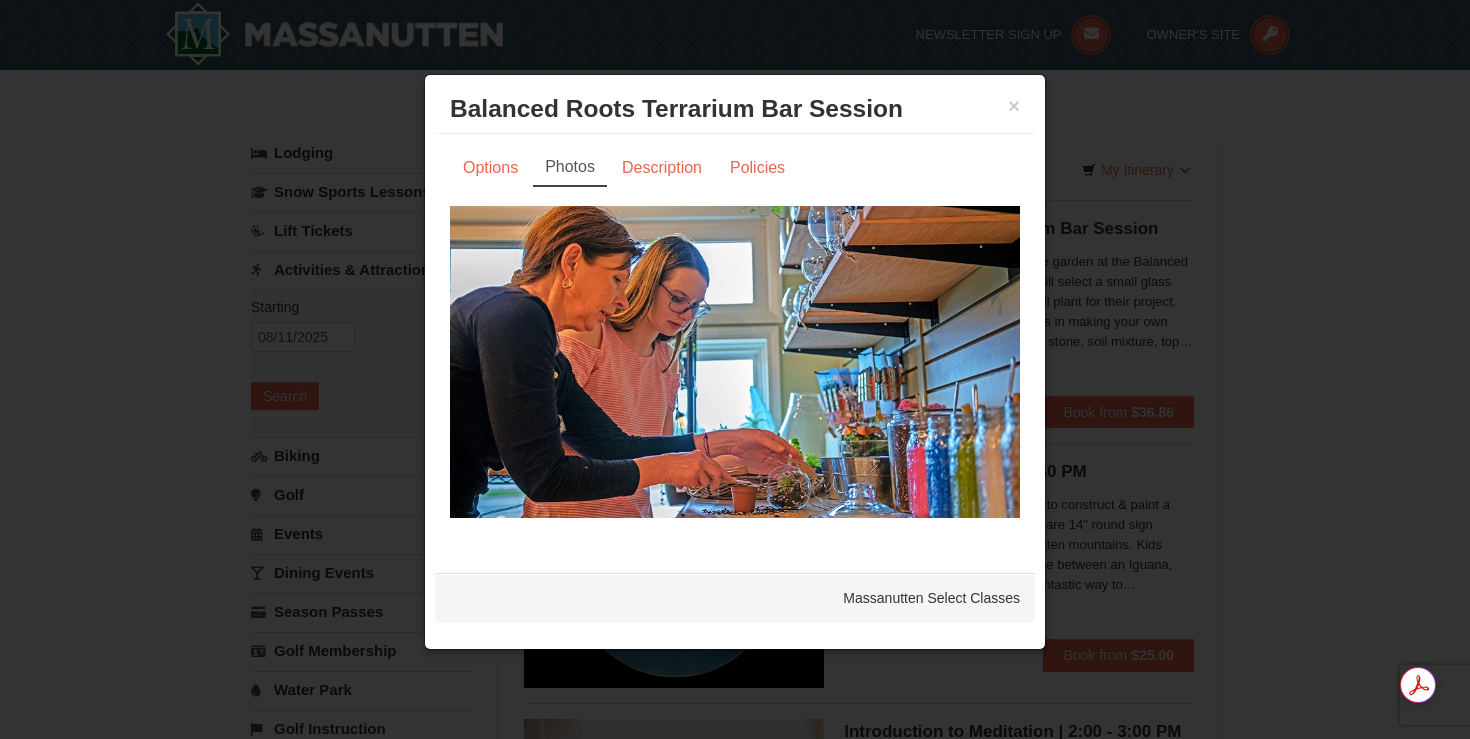 click at bounding box center (735, 362) 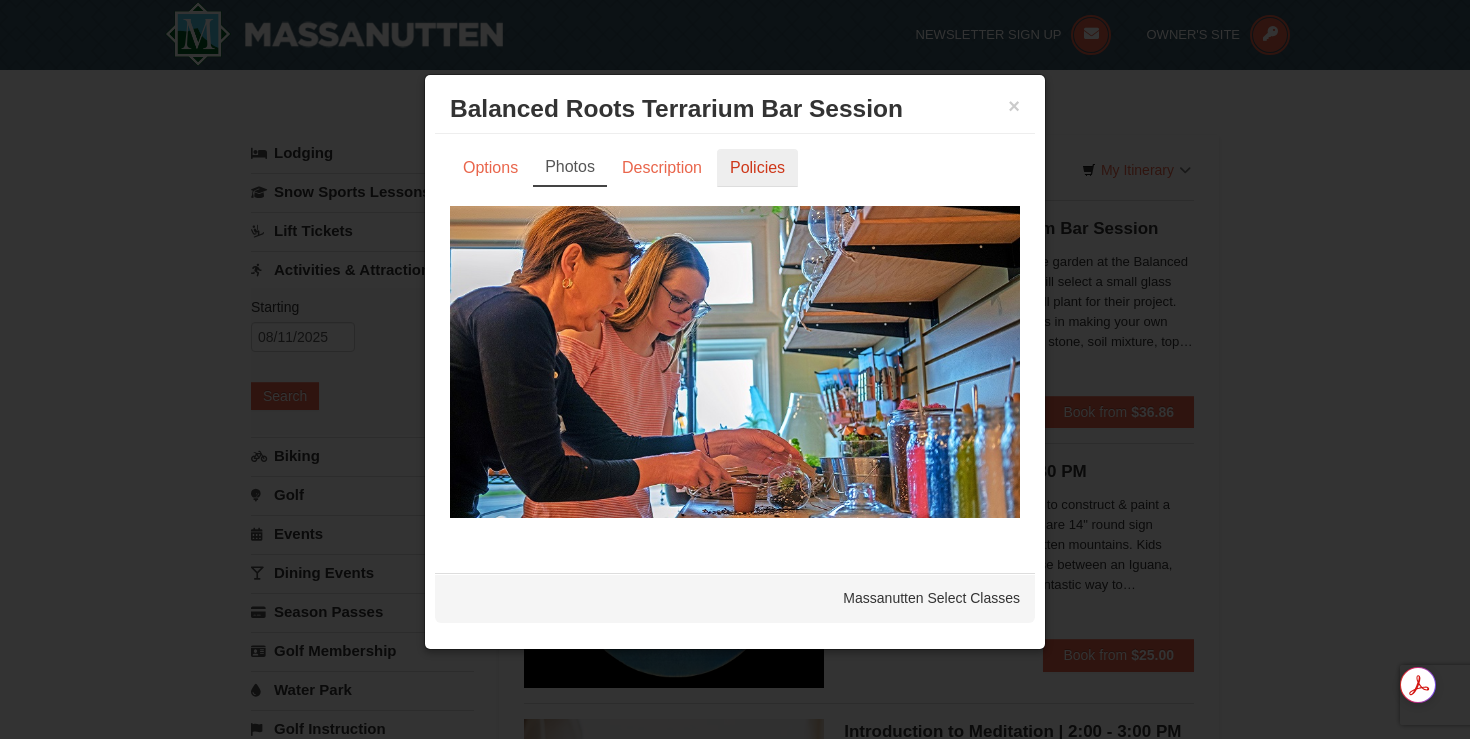 click on "Policies" at bounding box center [757, 168] 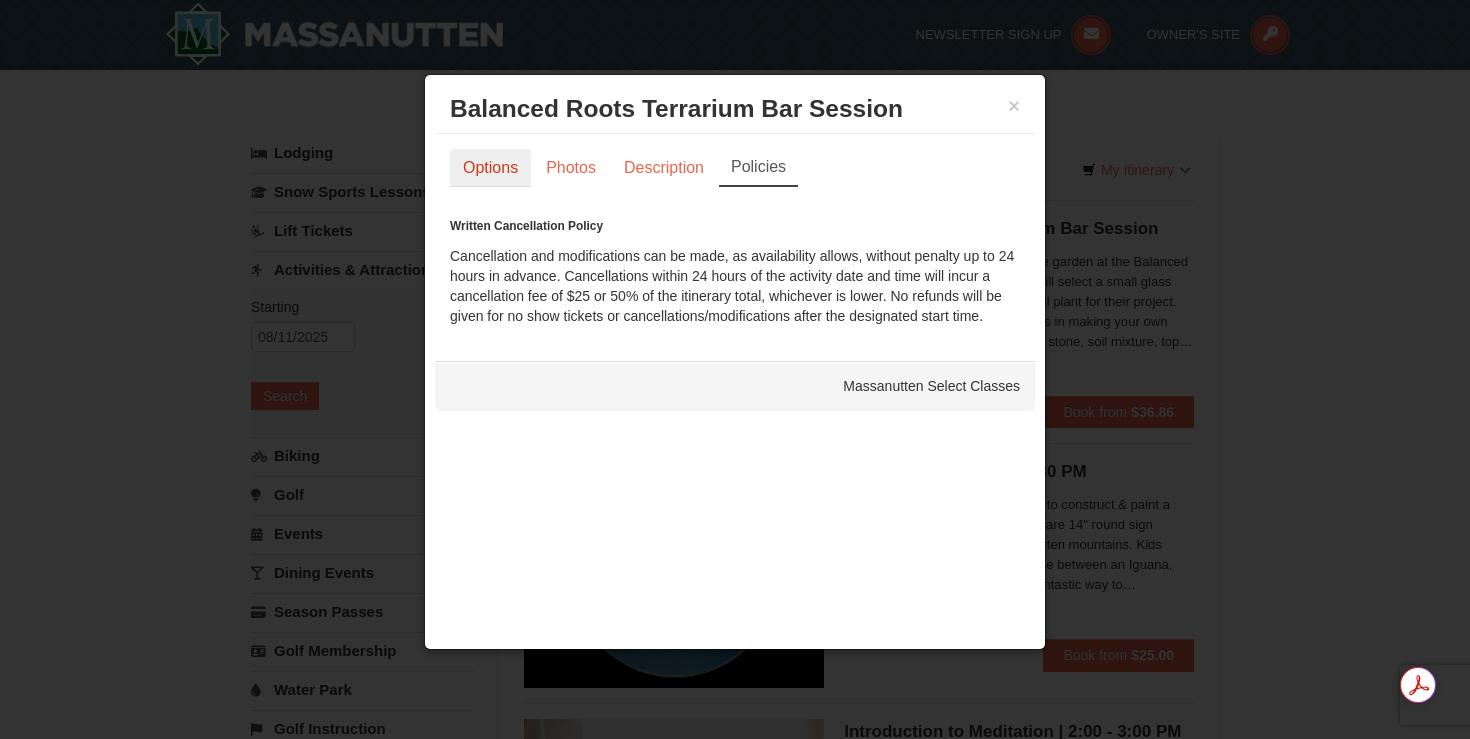 click on "Options" at bounding box center [490, 168] 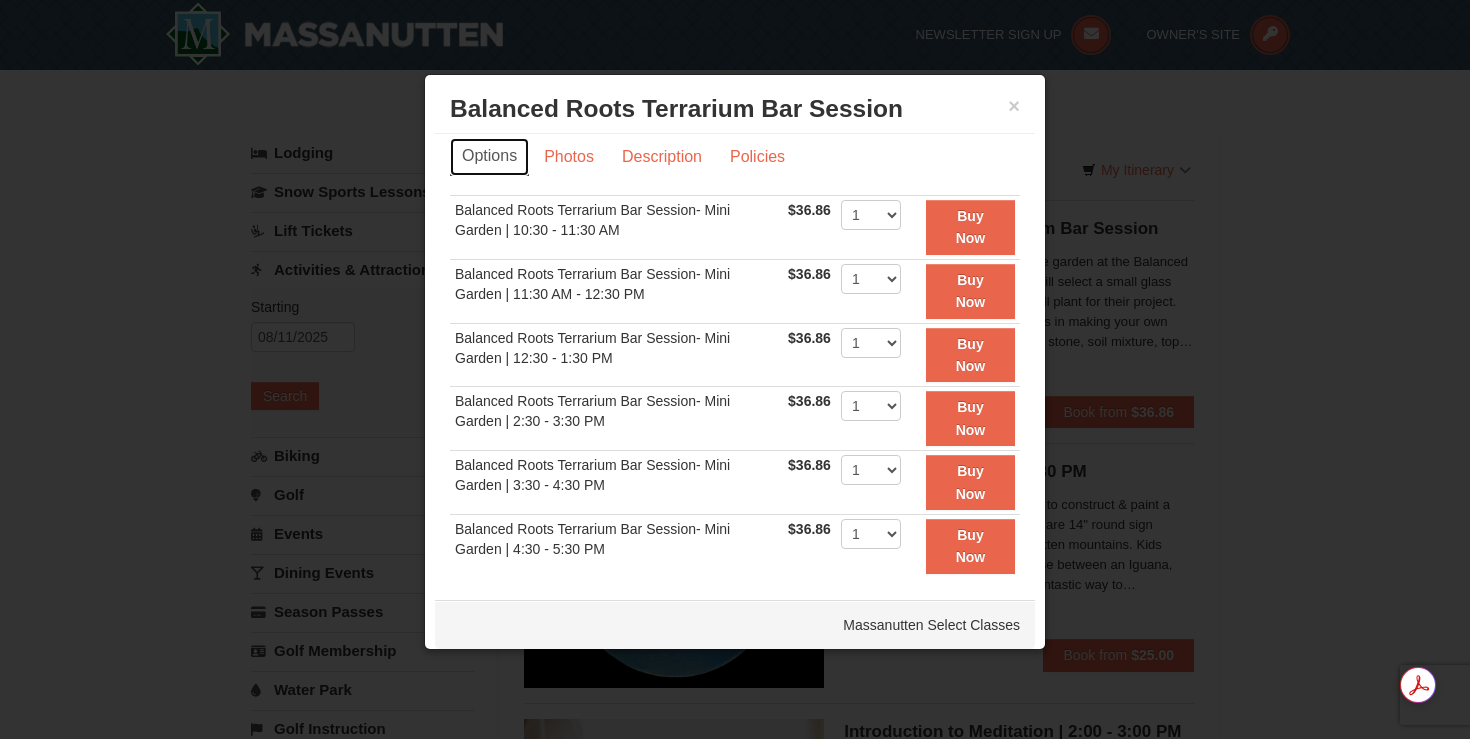 scroll, scrollTop: 0, scrollLeft: 0, axis: both 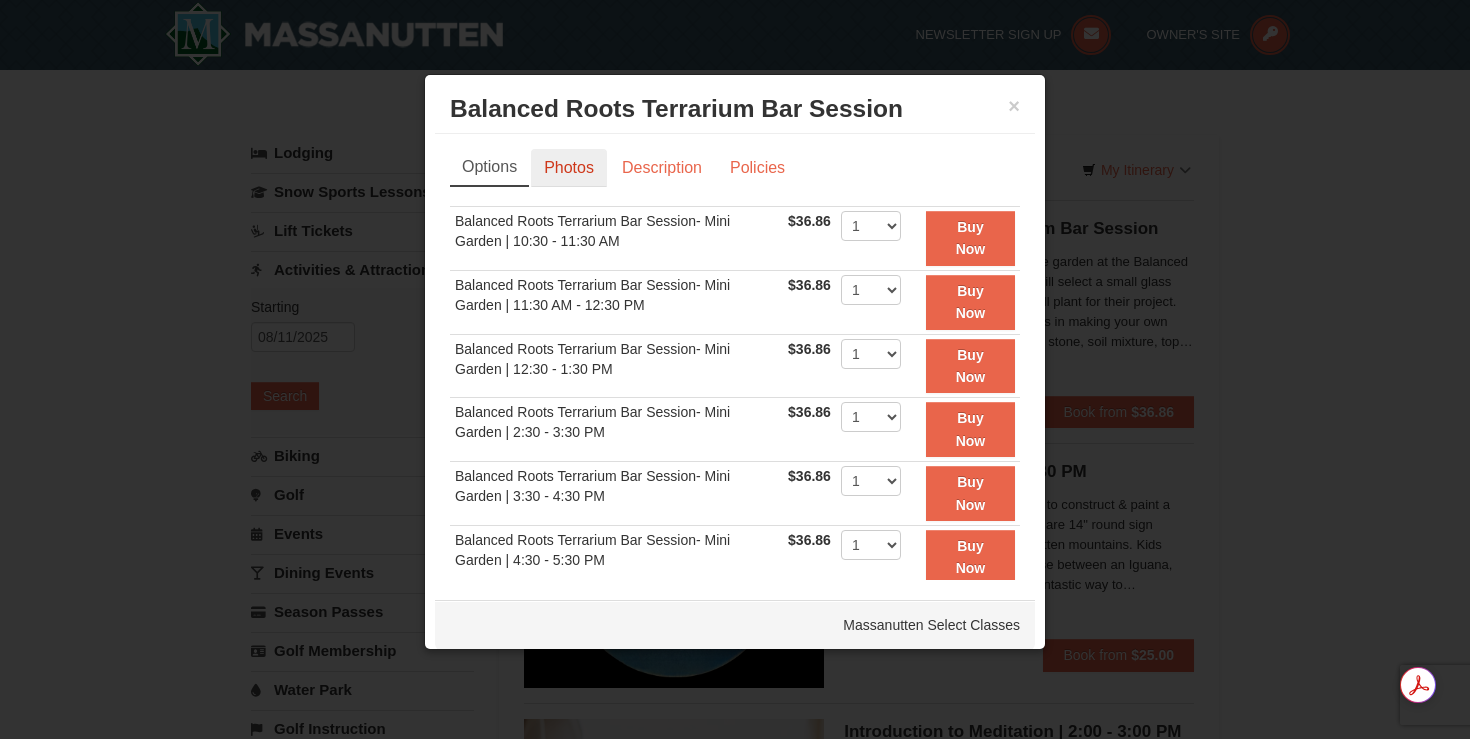 click on "Photos" at bounding box center (569, 168) 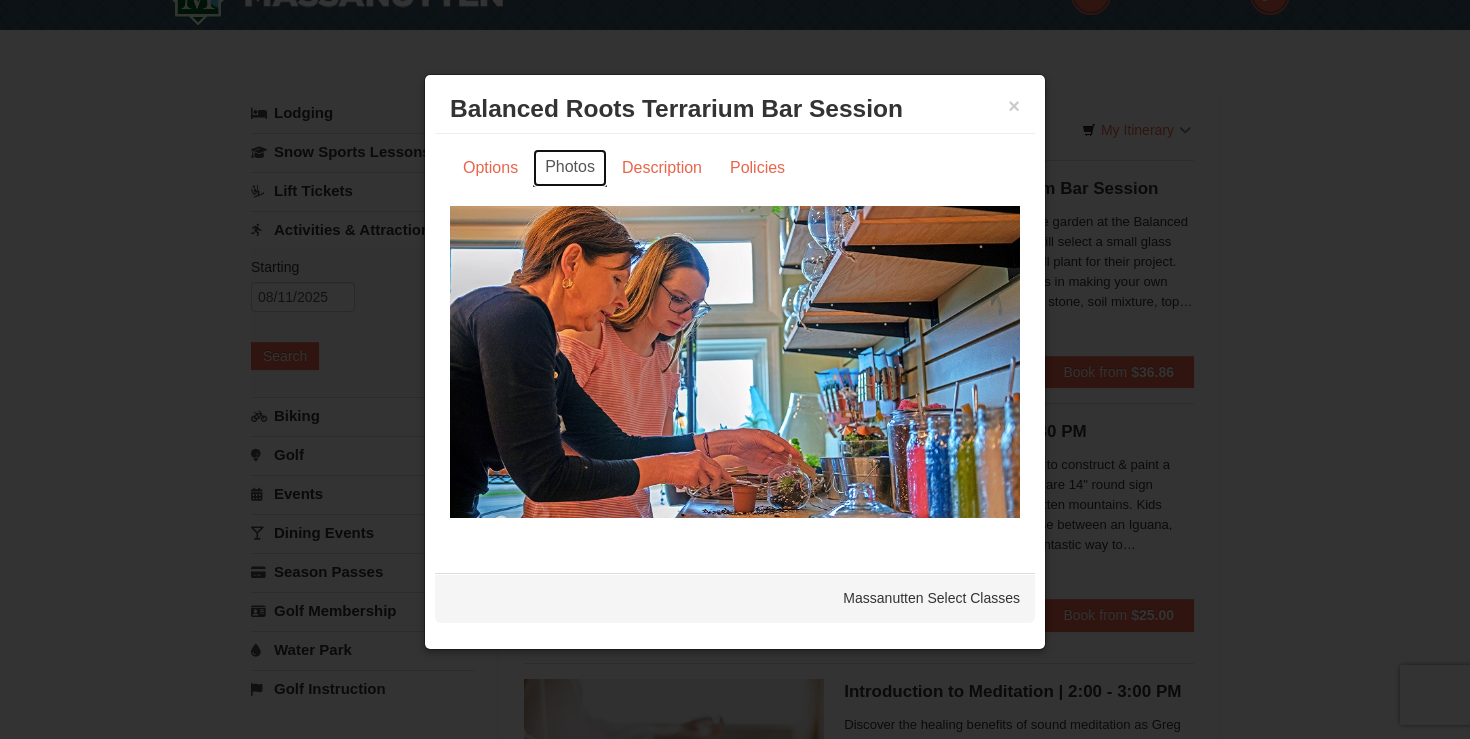 scroll, scrollTop: 58, scrollLeft: 0, axis: vertical 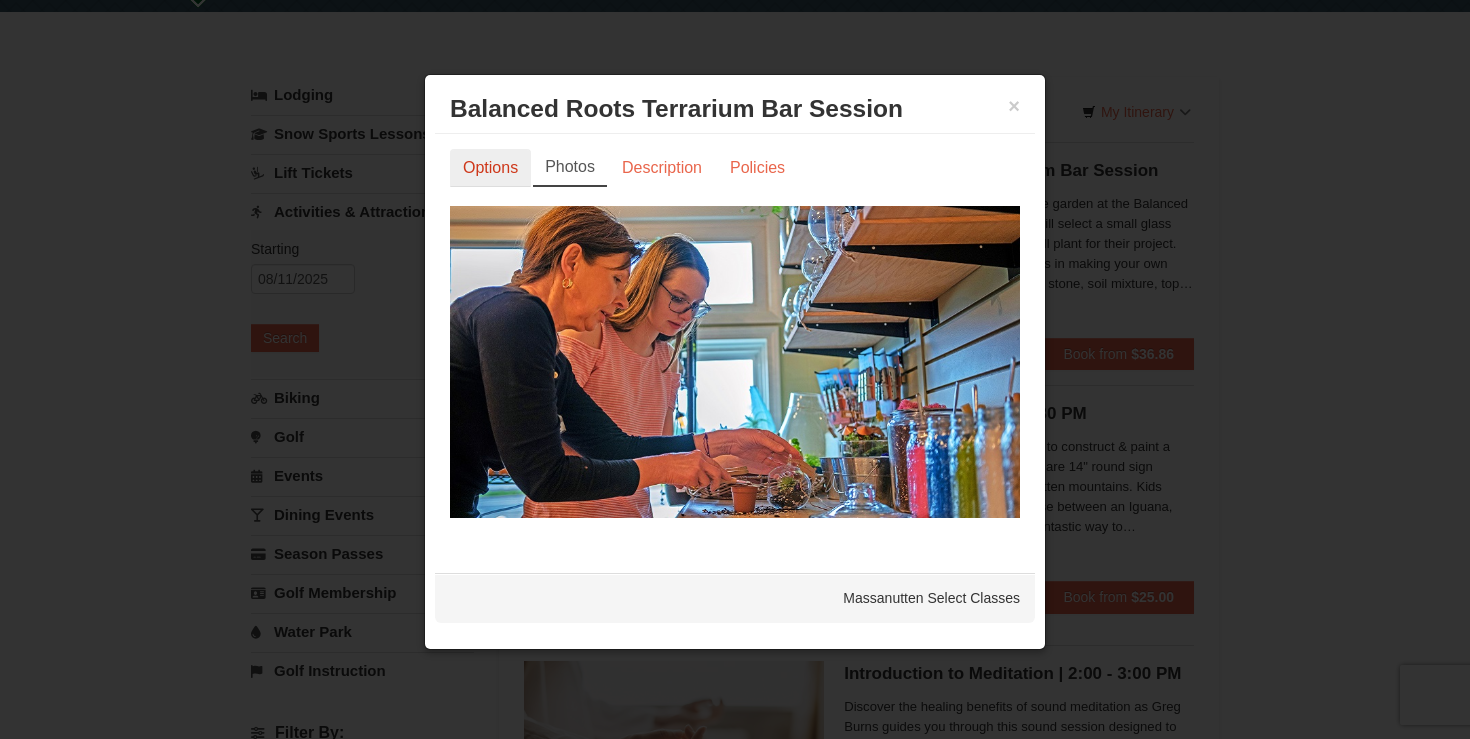 click on "Options" at bounding box center [490, 168] 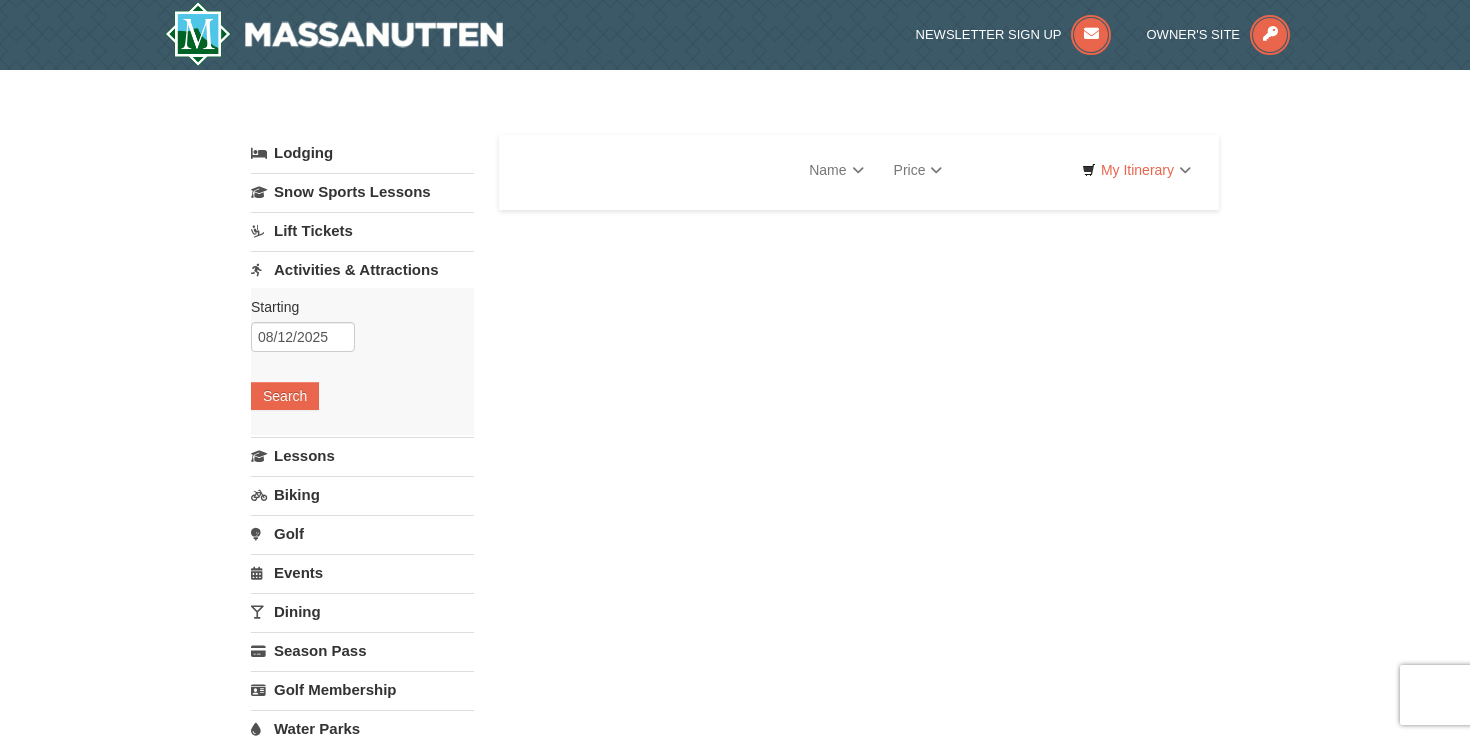 scroll, scrollTop: 0, scrollLeft: 0, axis: both 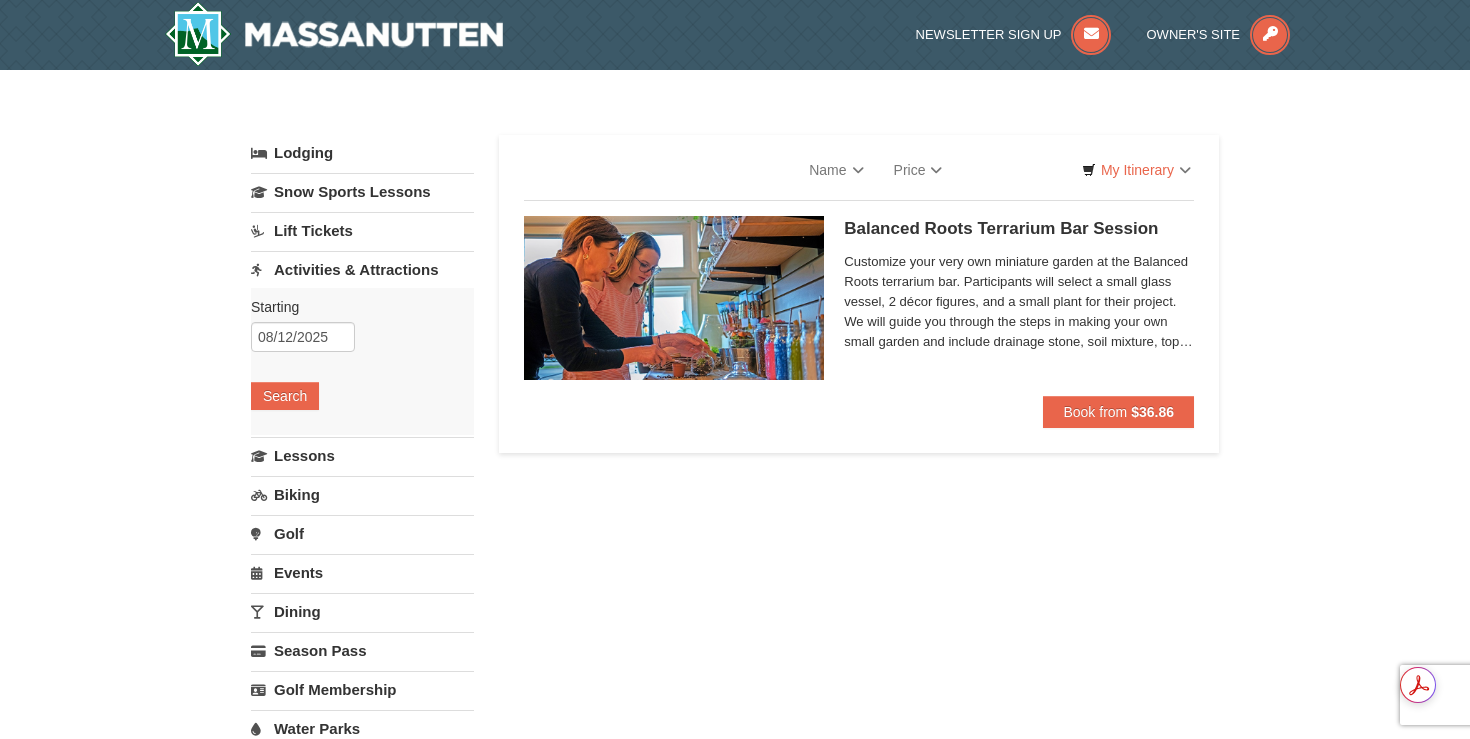 select on "8" 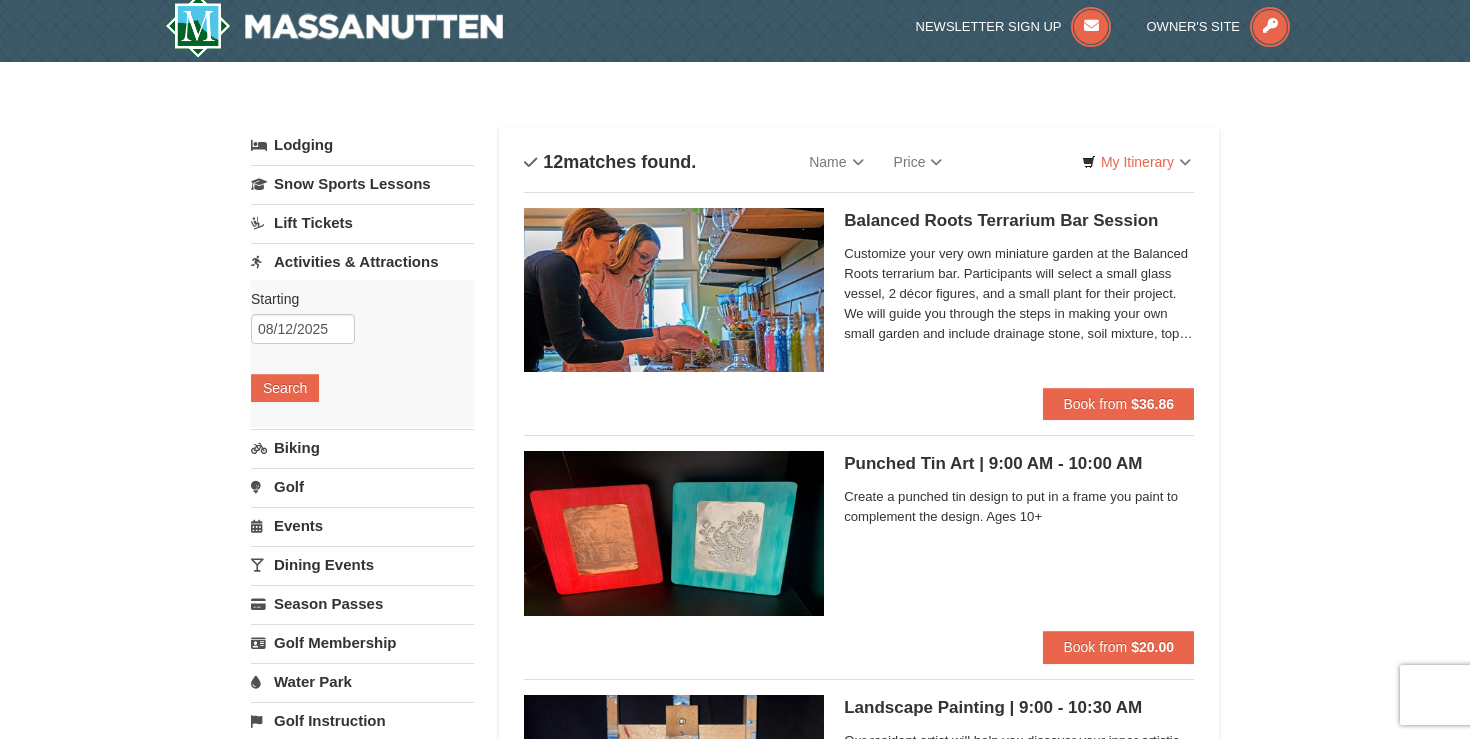 scroll, scrollTop: 0, scrollLeft: 0, axis: both 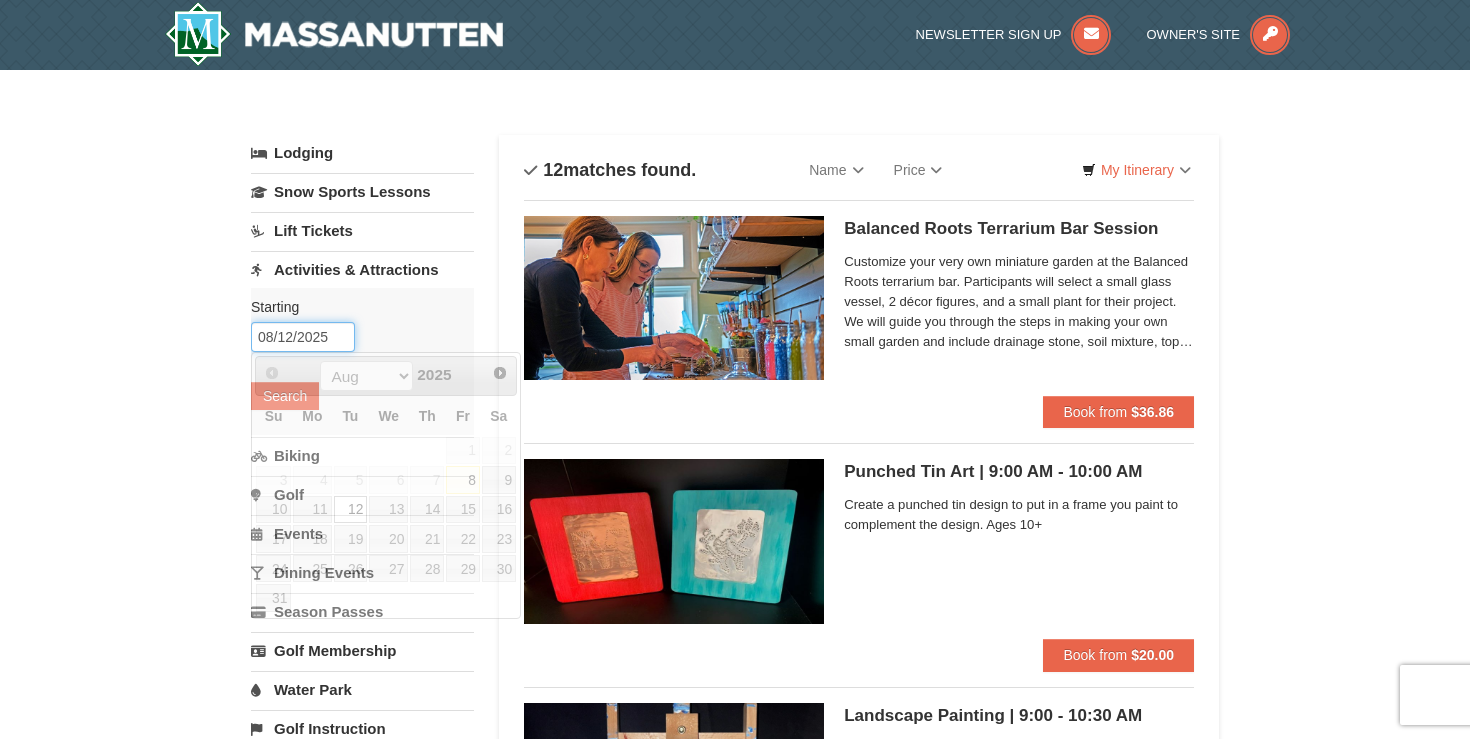 click on "08/12/2025" at bounding box center [303, 337] 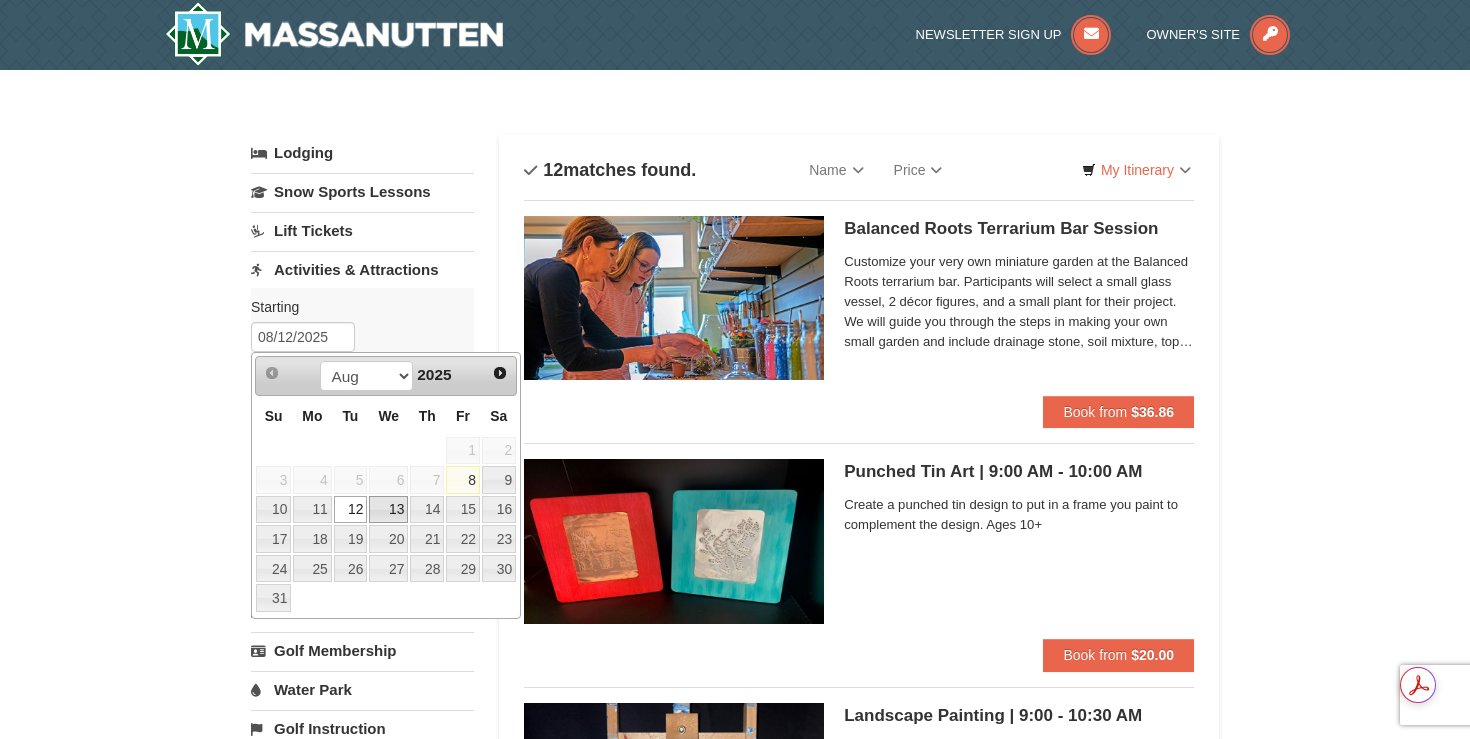 click on "13" at bounding box center [388, 510] 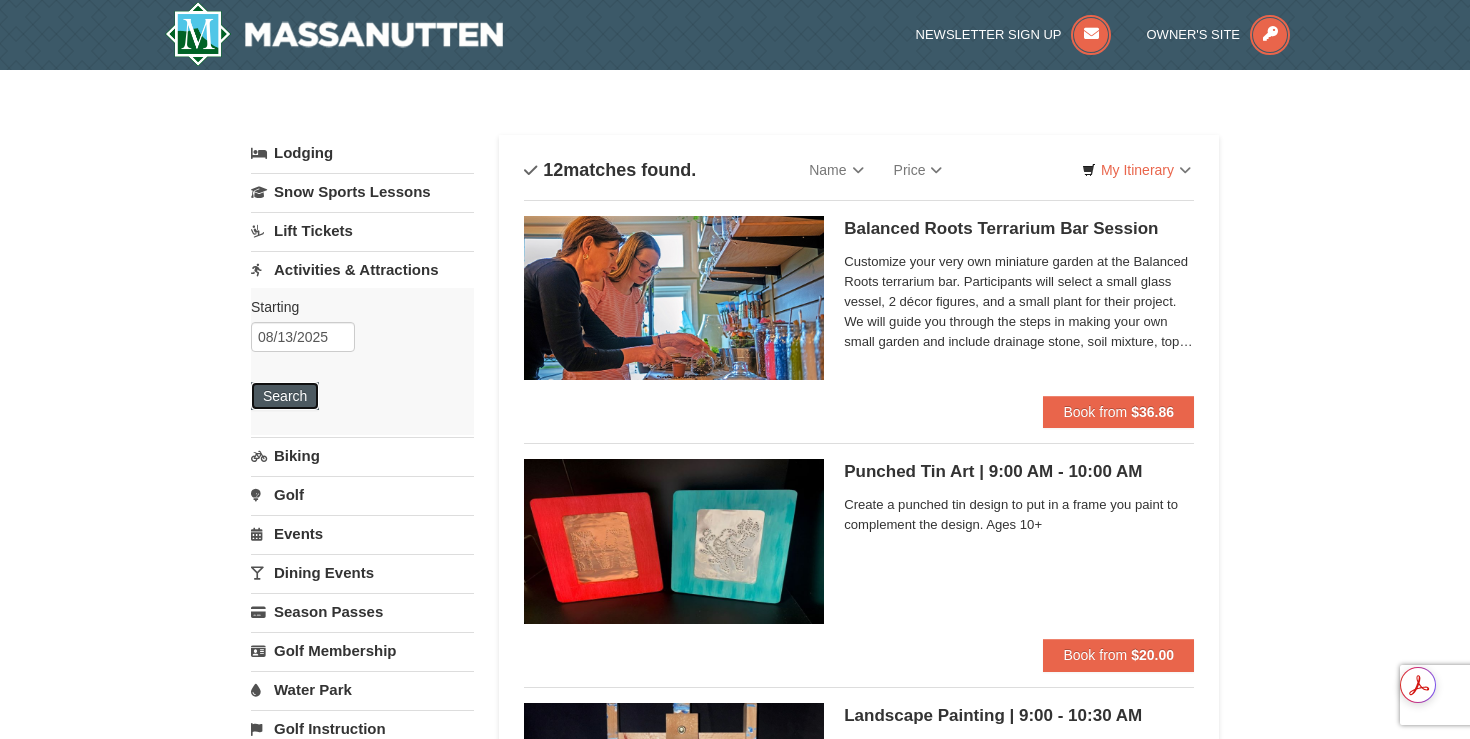 click on "Search" at bounding box center [285, 396] 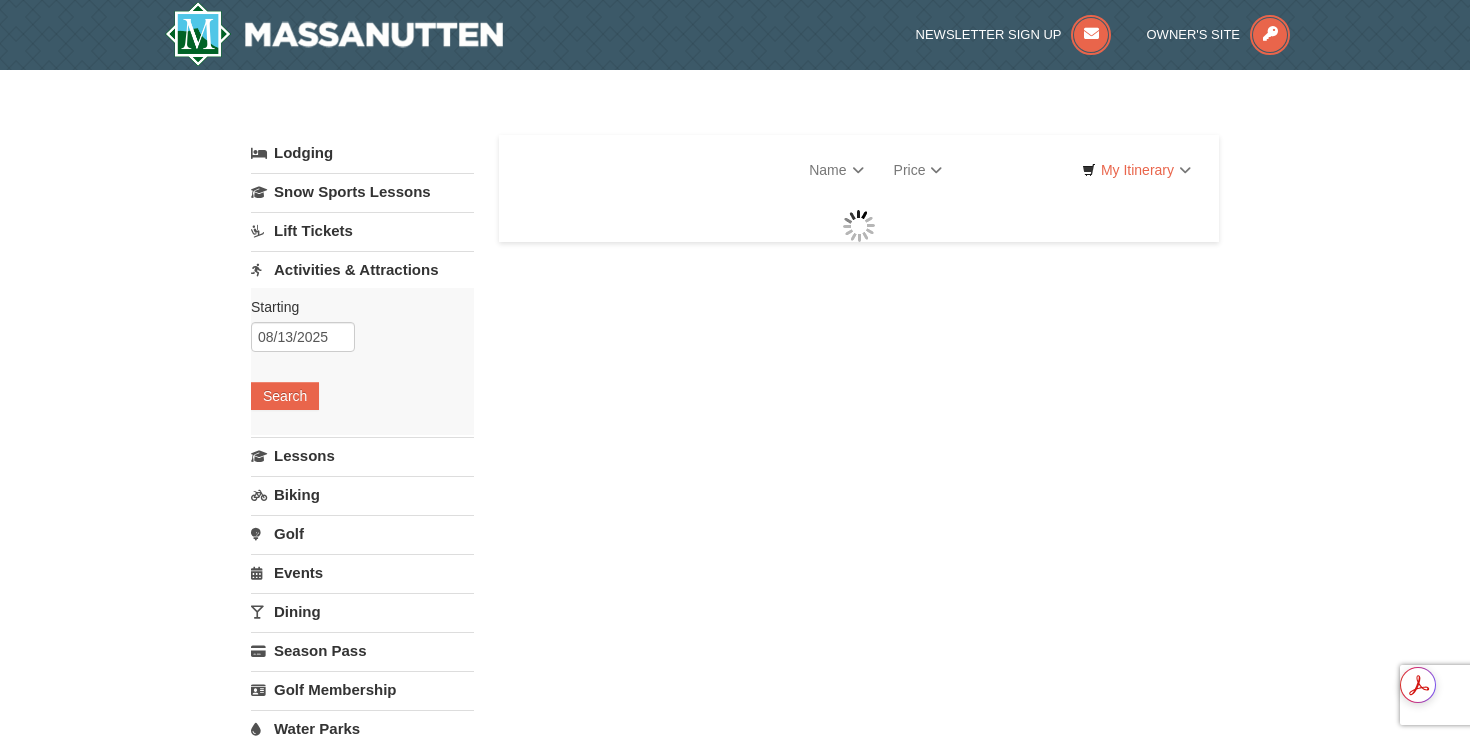 scroll, scrollTop: 0, scrollLeft: 0, axis: both 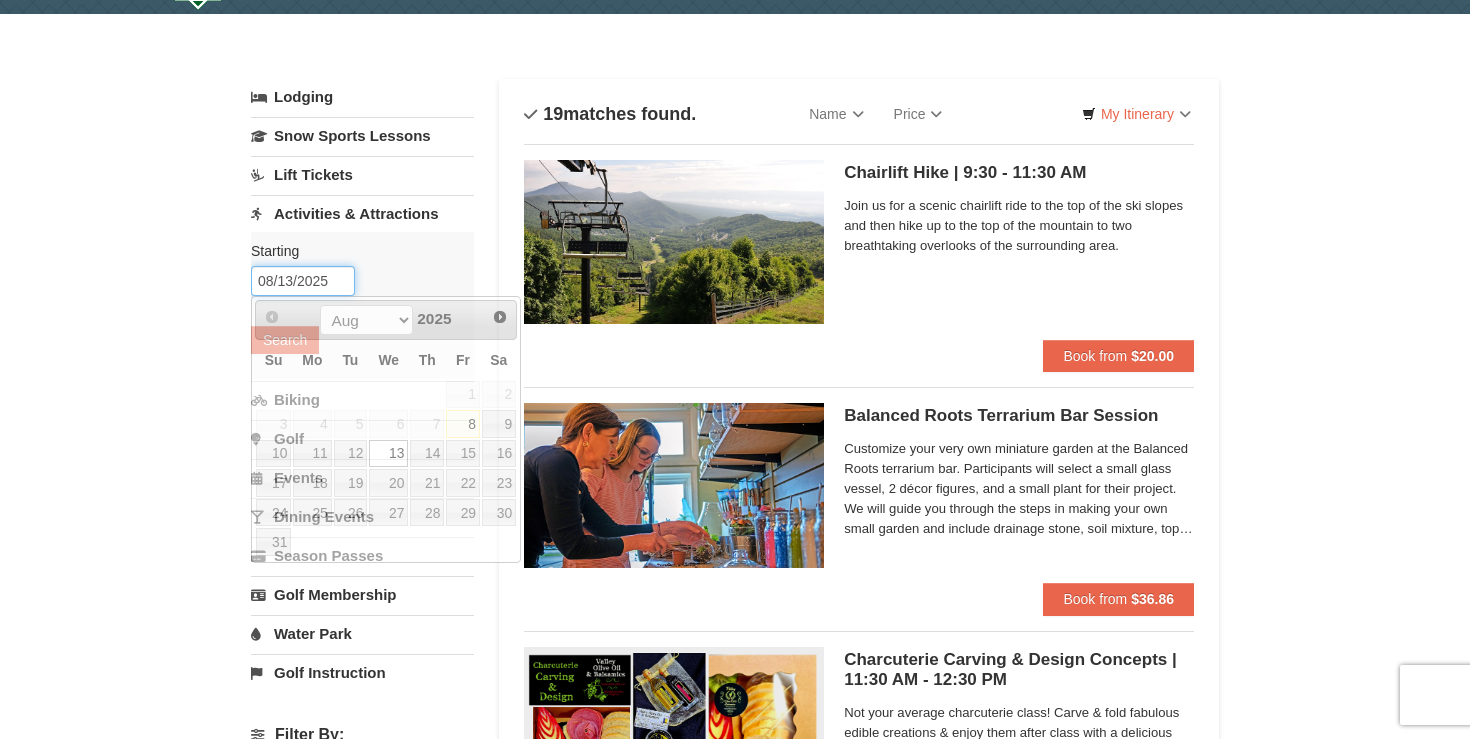 click on "08/13/2025" at bounding box center [303, 281] 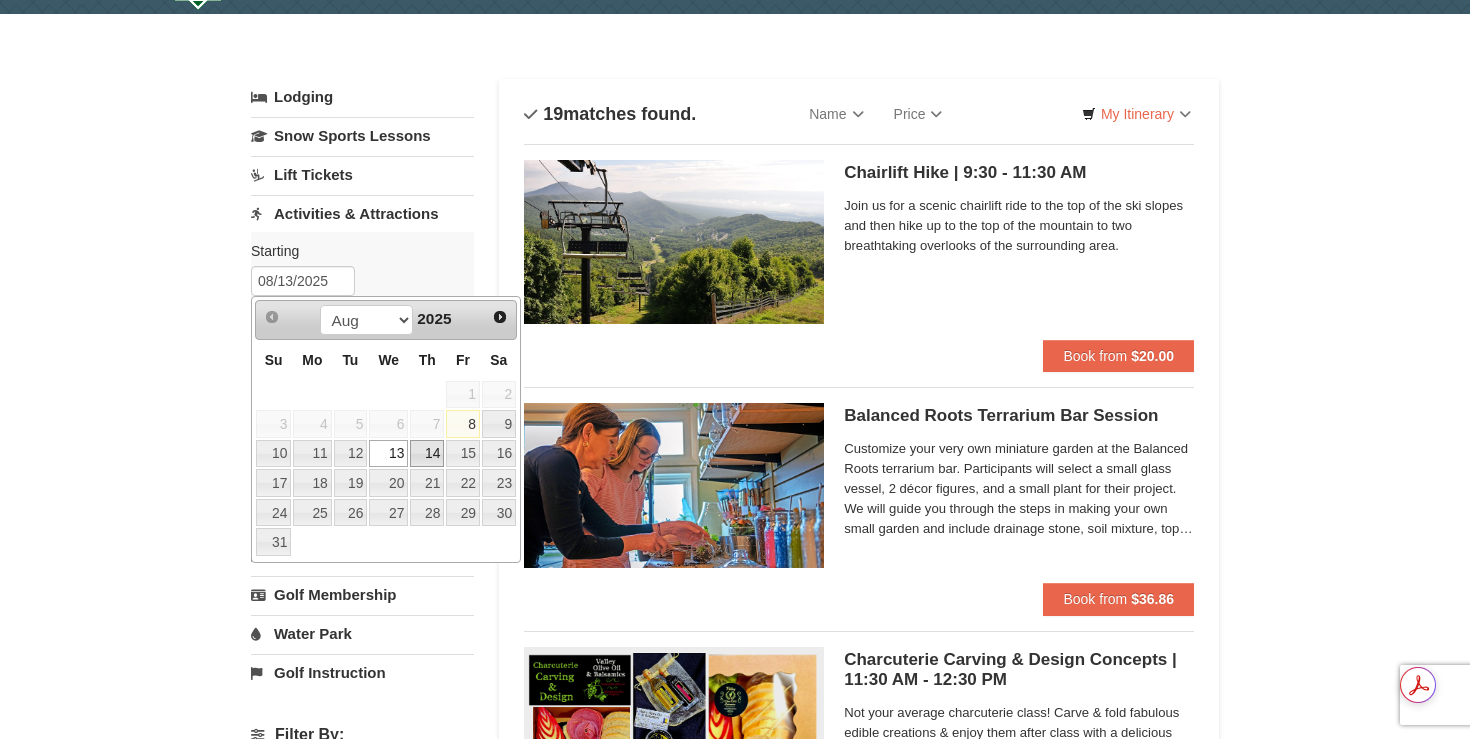 click on "14" at bounding box center (427, 454) 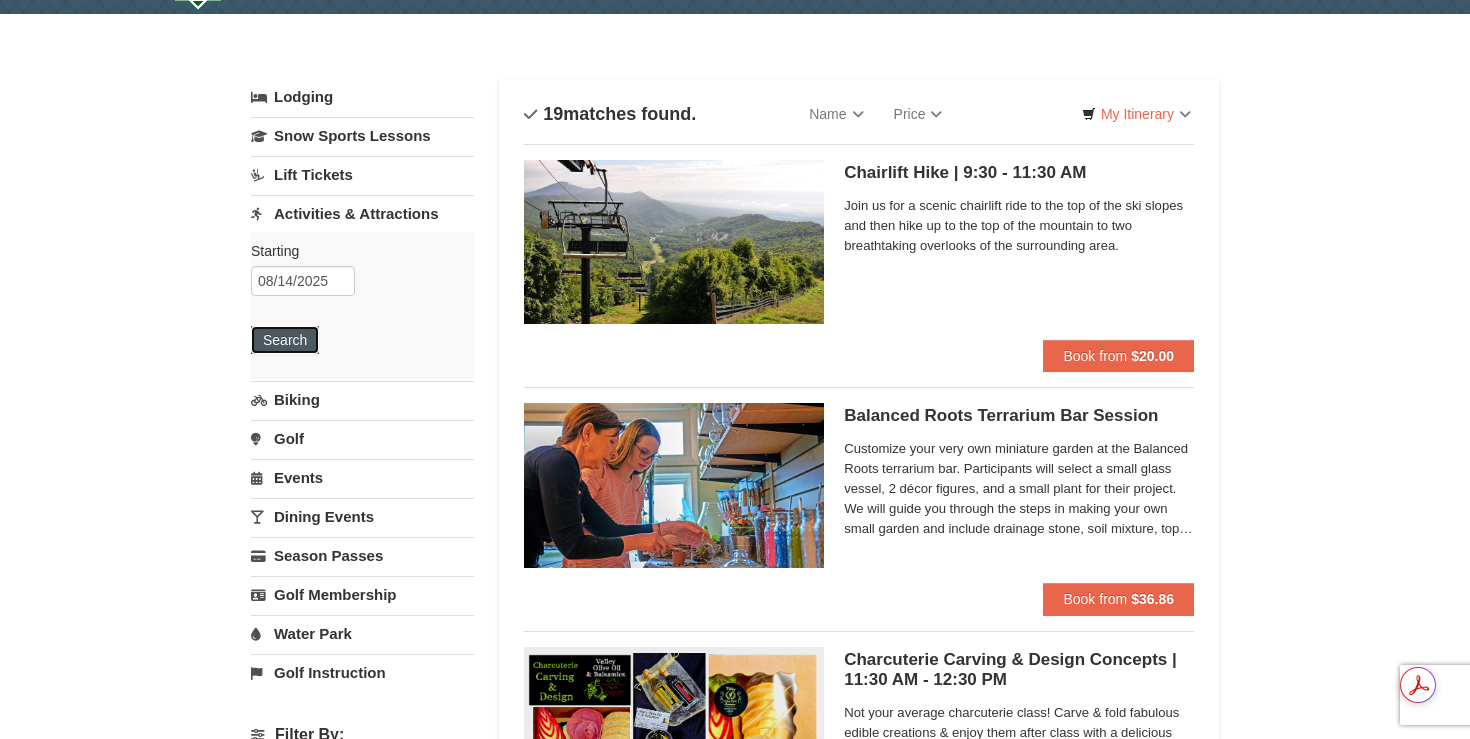 click on "Search" at bounding box center [285, 340] 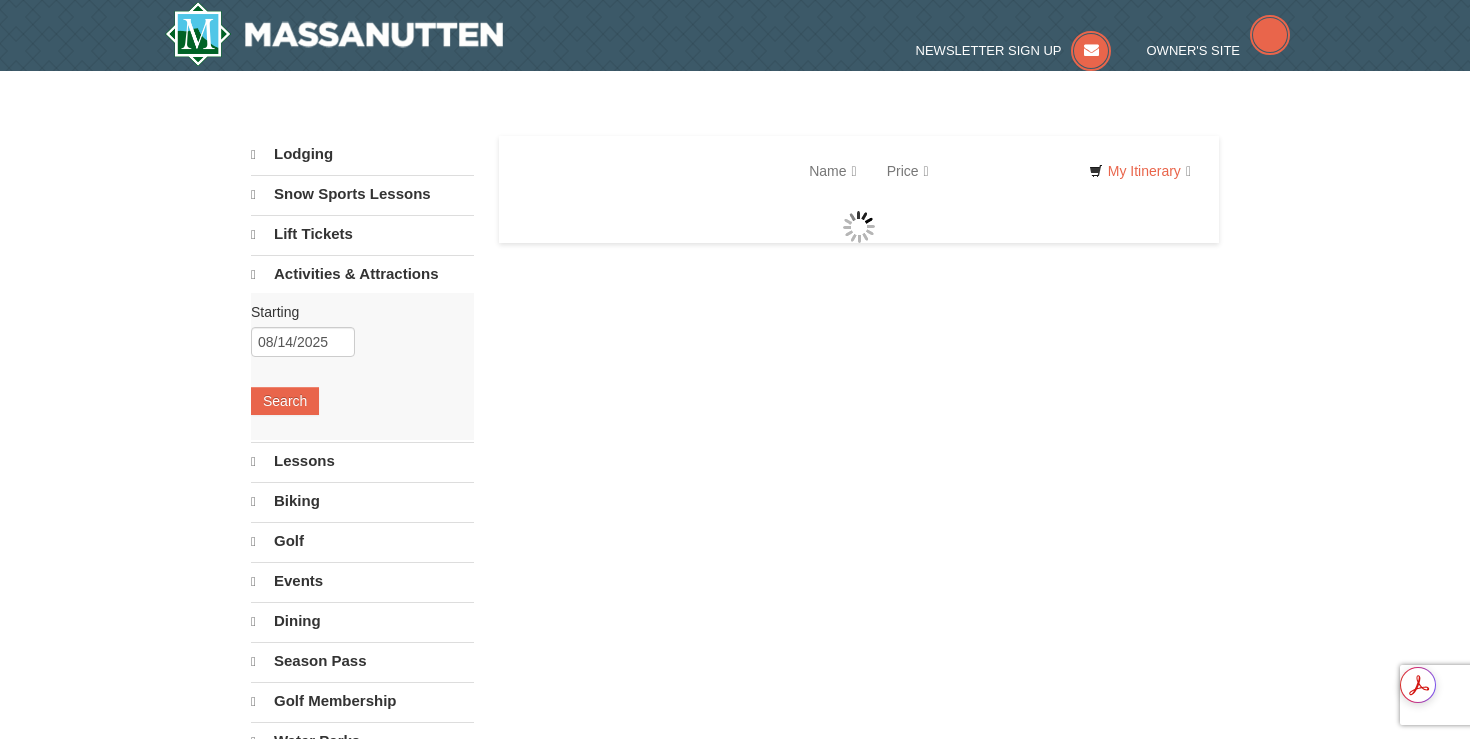 scroll, scrollTop: 0, scrollLeft: 0, axis: both 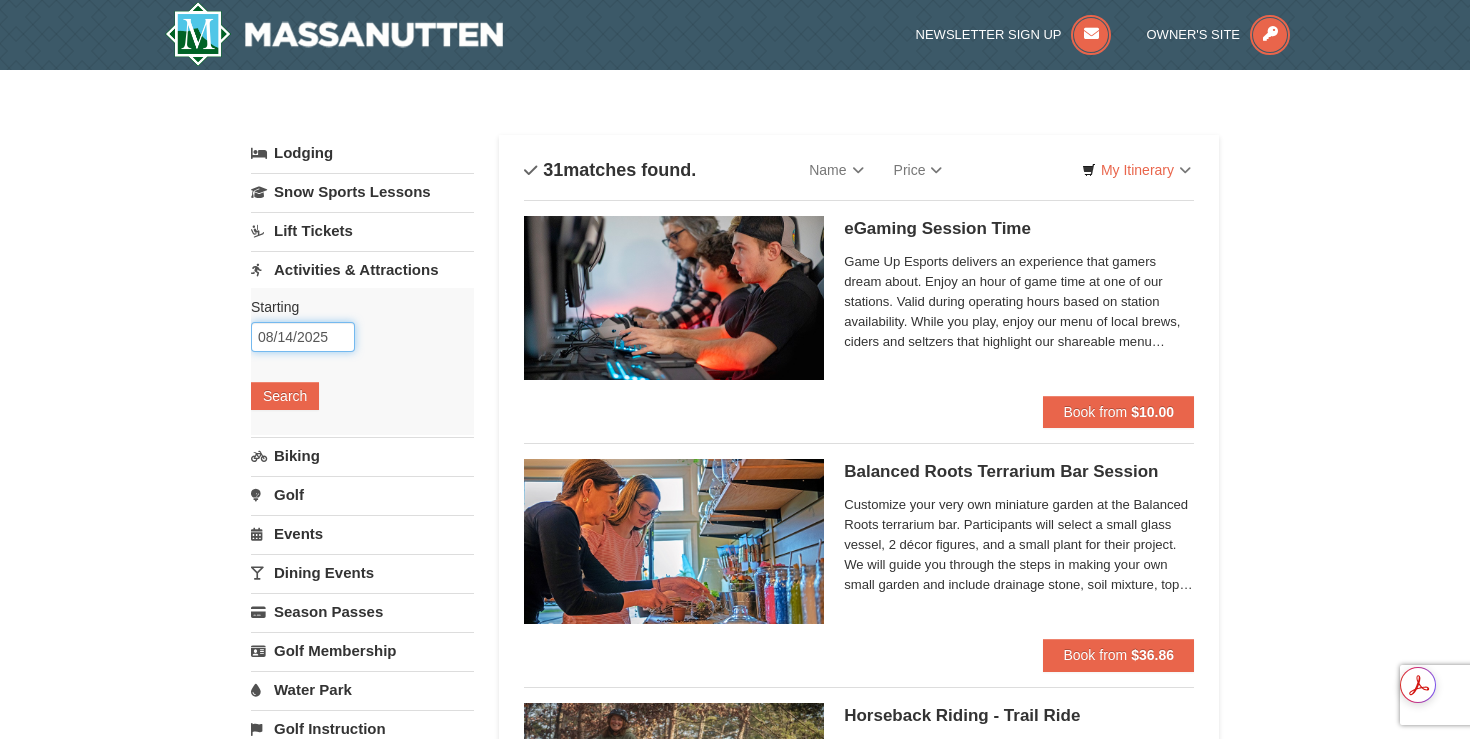 click on "08/14/2025" at bounding box center (303, 337) 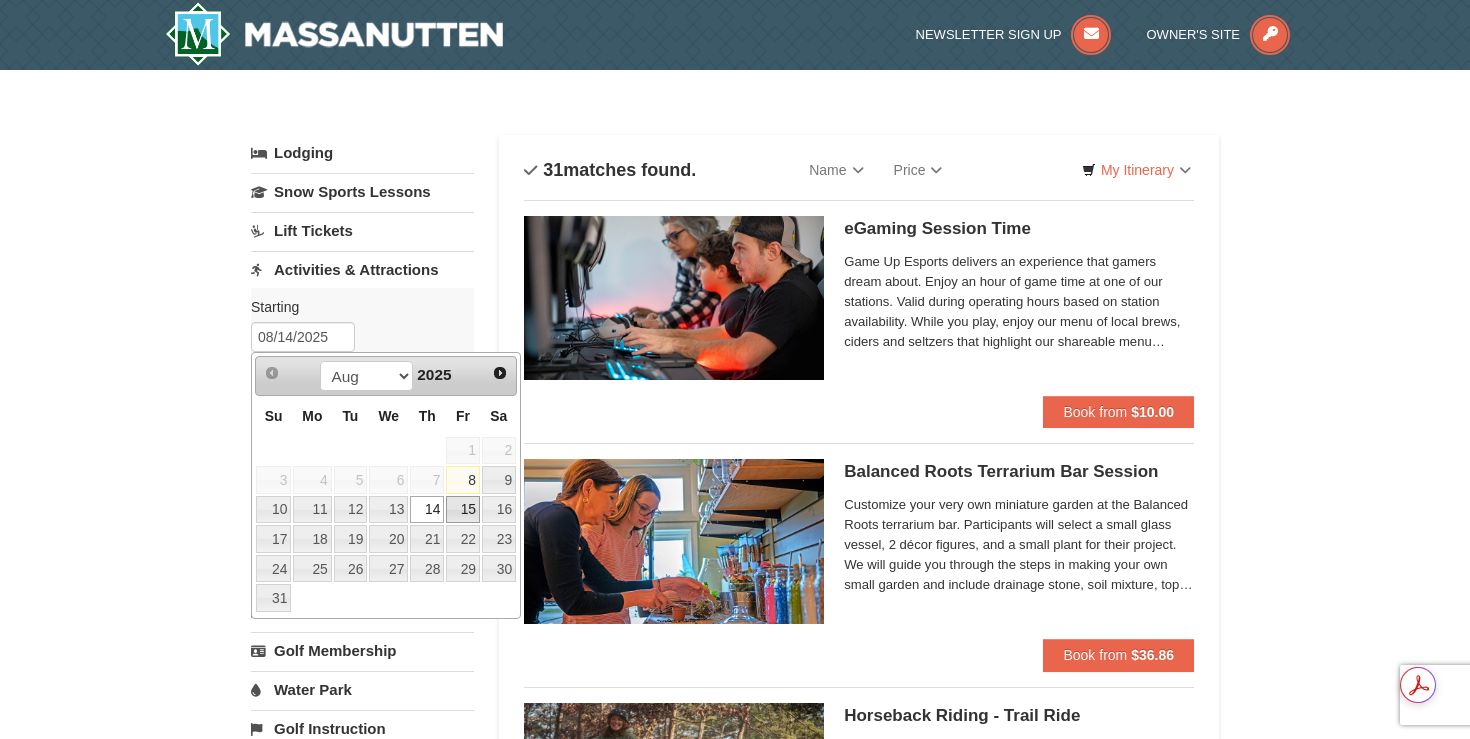 click on "15" at bounding box center (463, 510) 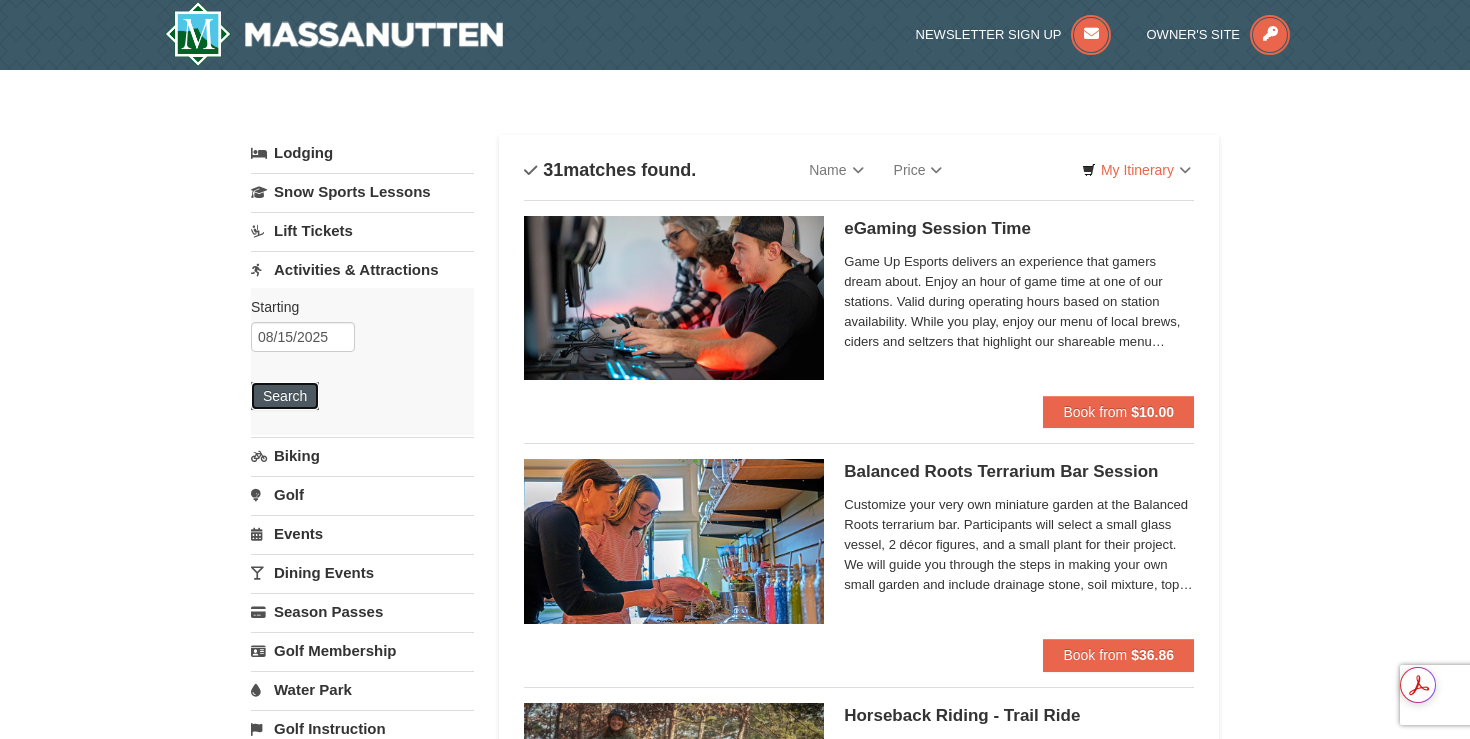 click on "Search" at bounding box center [285, 396] 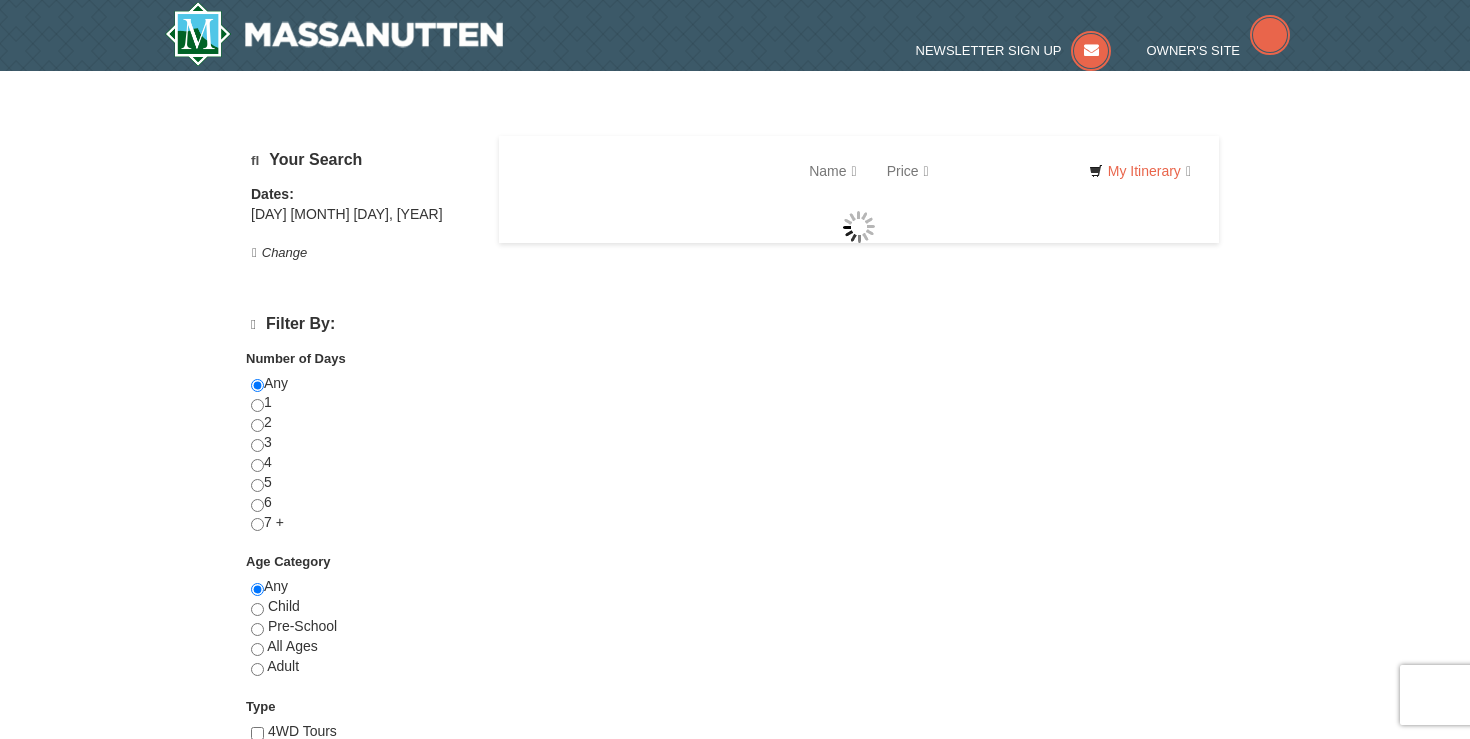 scroll, scrollTop: 0, scrollLeft: 0, axis: both 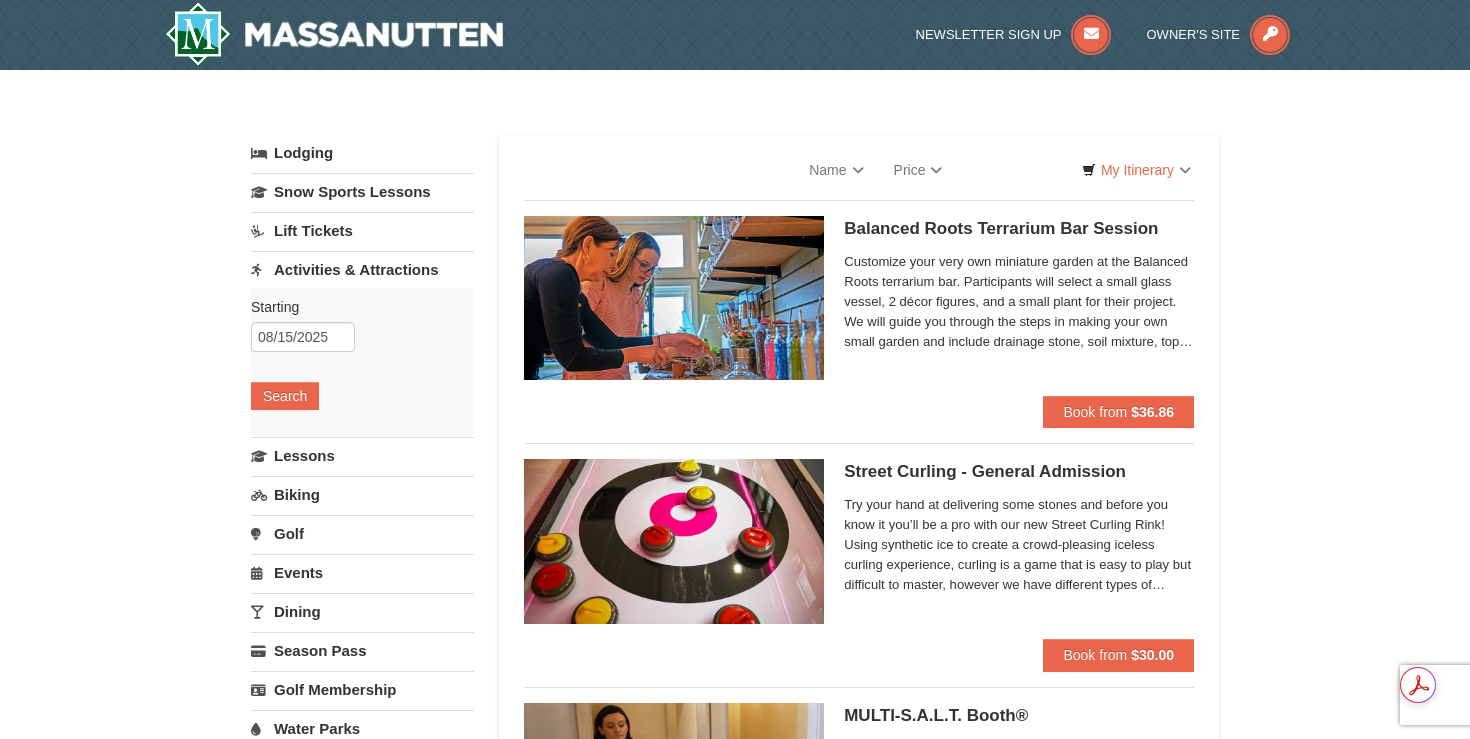 select on "8" 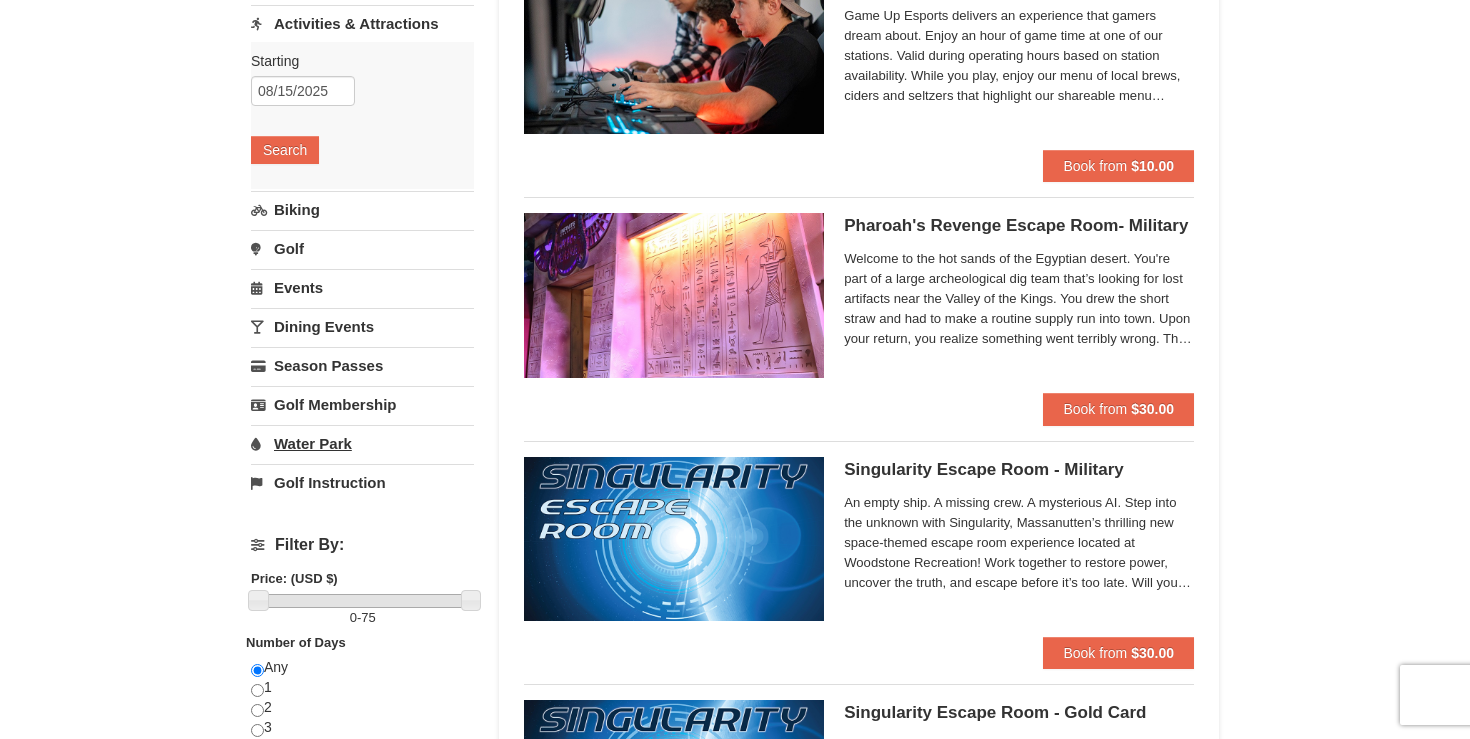 scroll, scrollTop: 116, scrollLeft: 0, axis: vertical 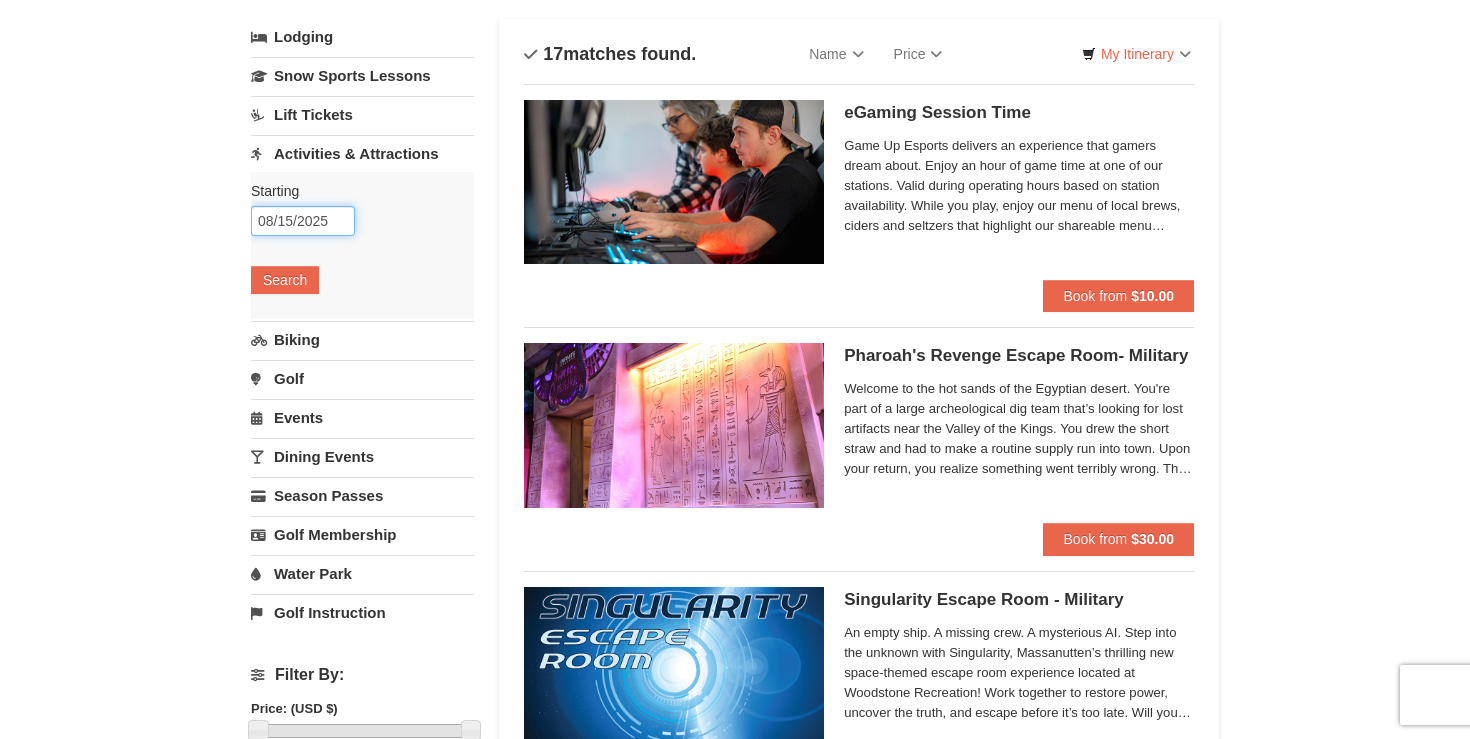 click on "08/15/2025" at bounding box center [303, 221] 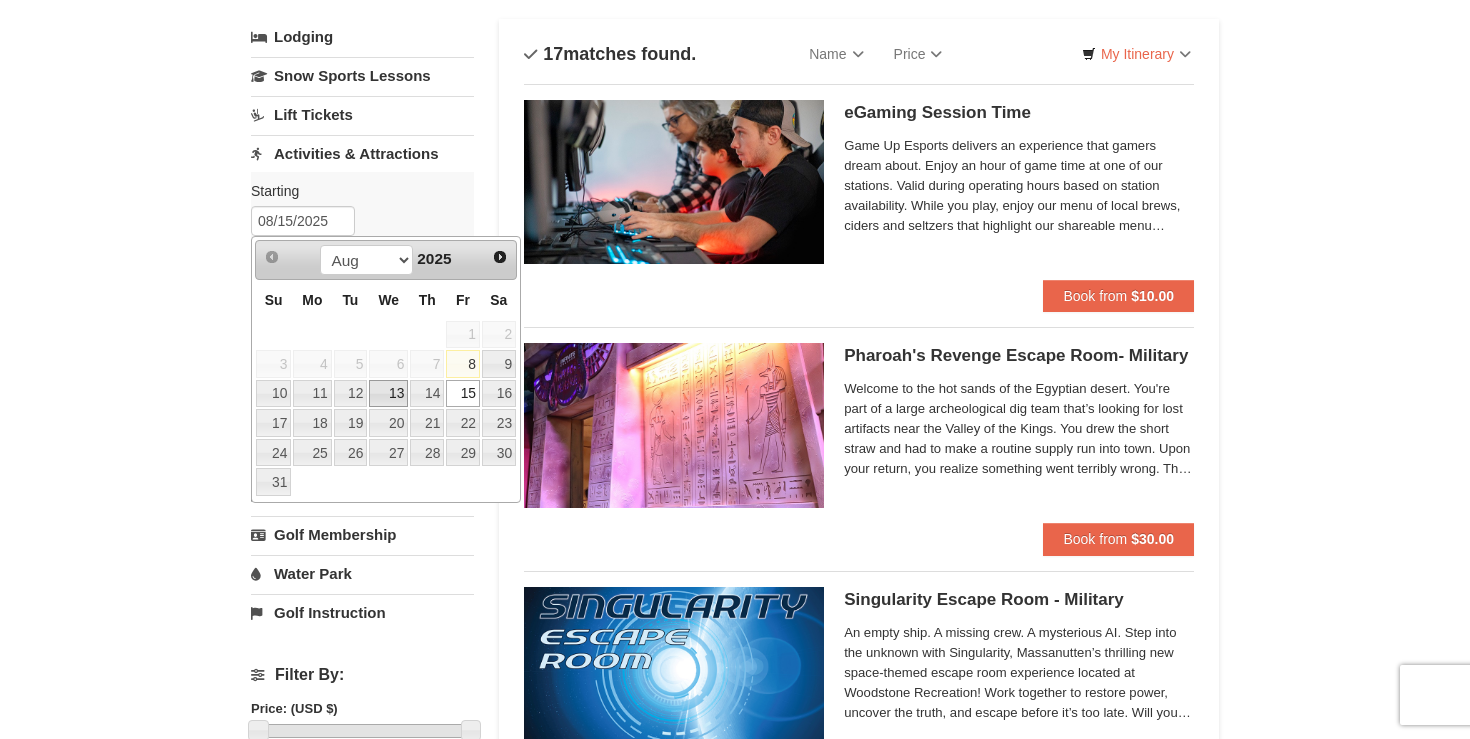click on "13" at bounding box center [388, 394] 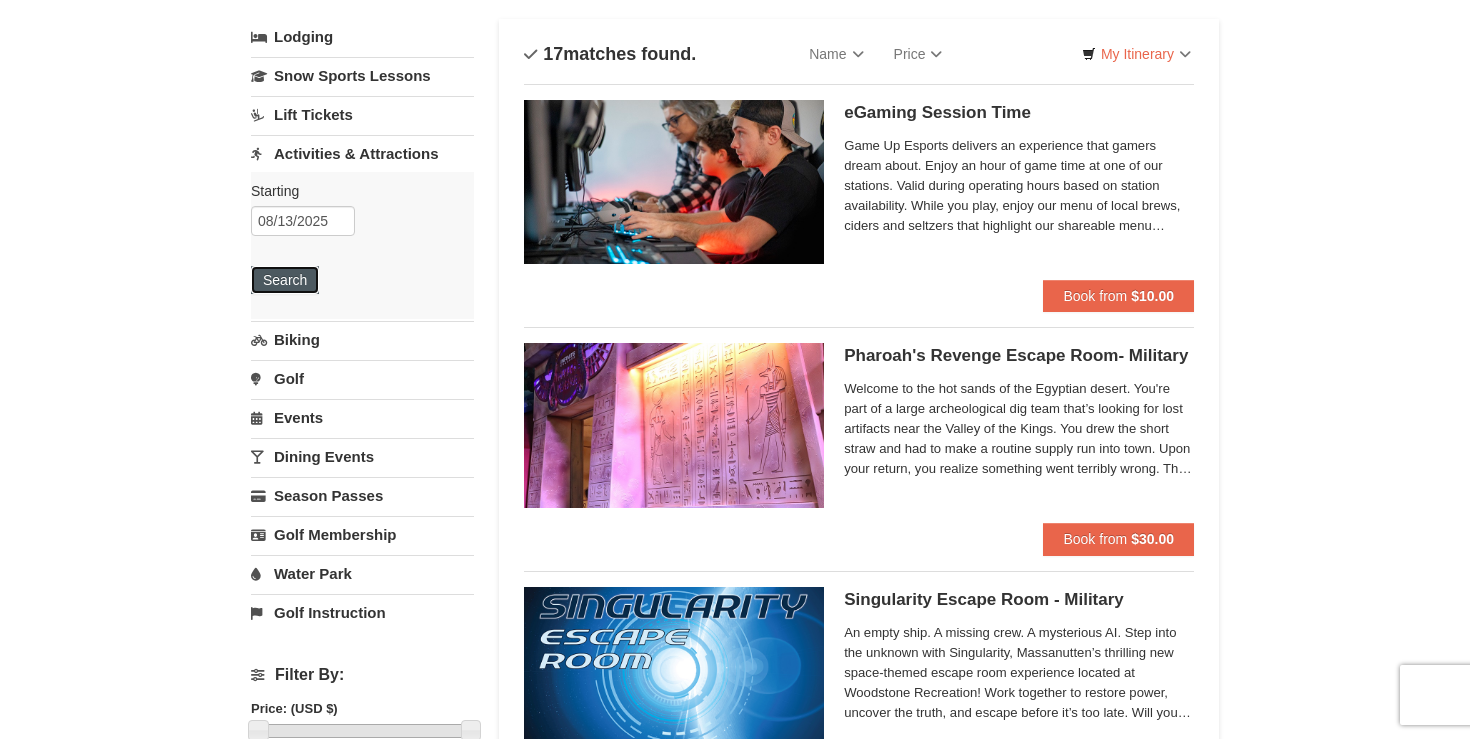click on "Search" at bounding box center [285, 280] 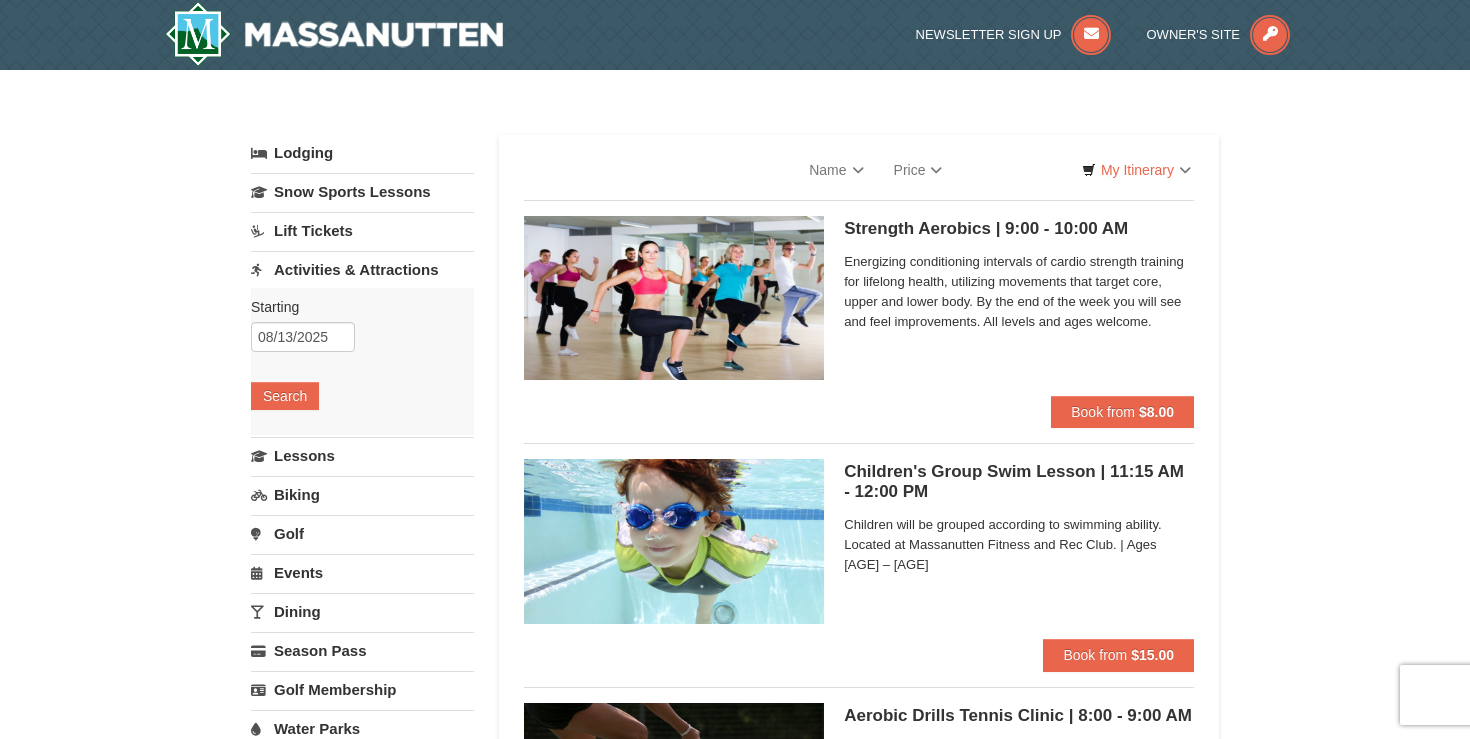 scroll, scrollTop: 0, scrollLeft: 0, axis: both 